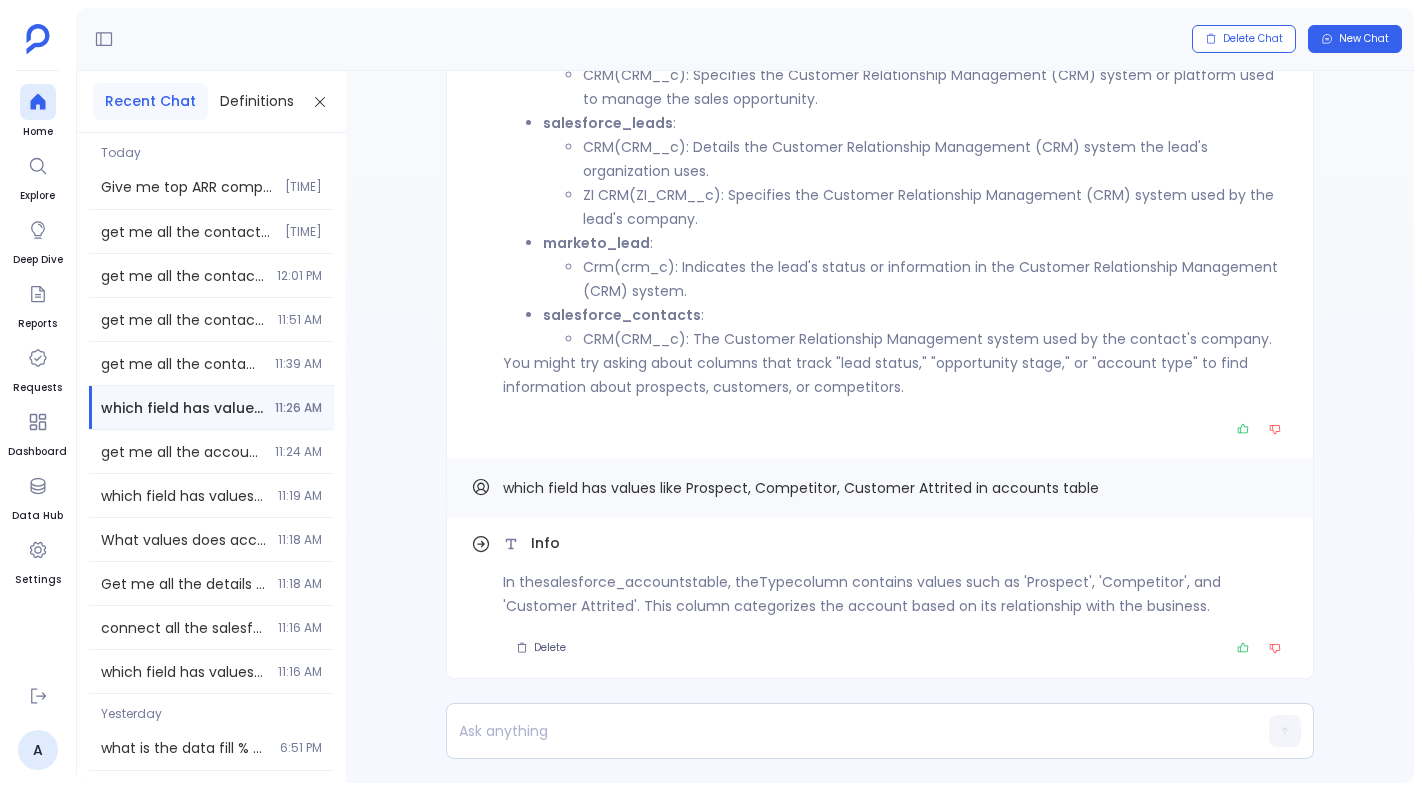 scroll, scrollTop: 0, scrollLeft: 0, axis: both 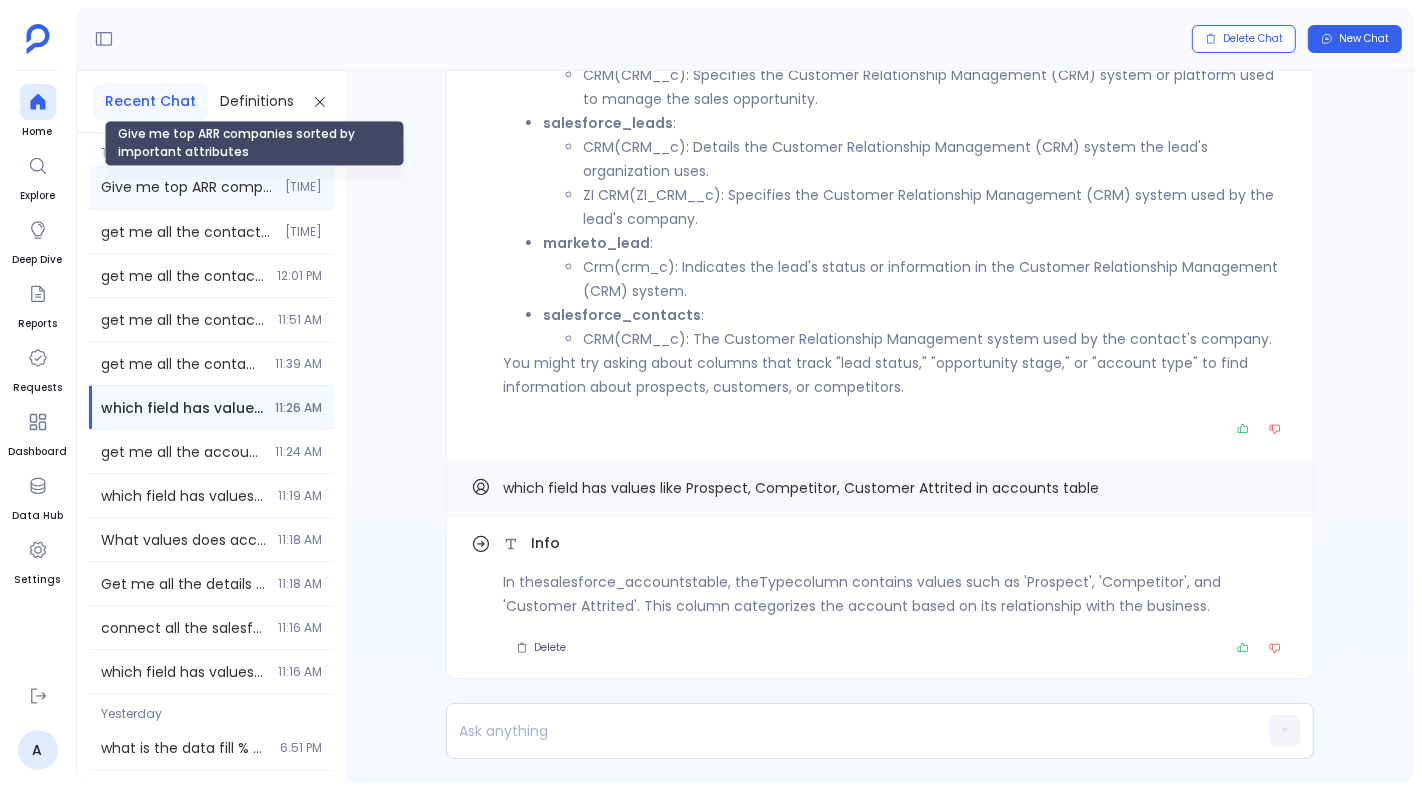 click on "Give me top ARR companies sorted by important attributes" at bounding box center (187, 187) 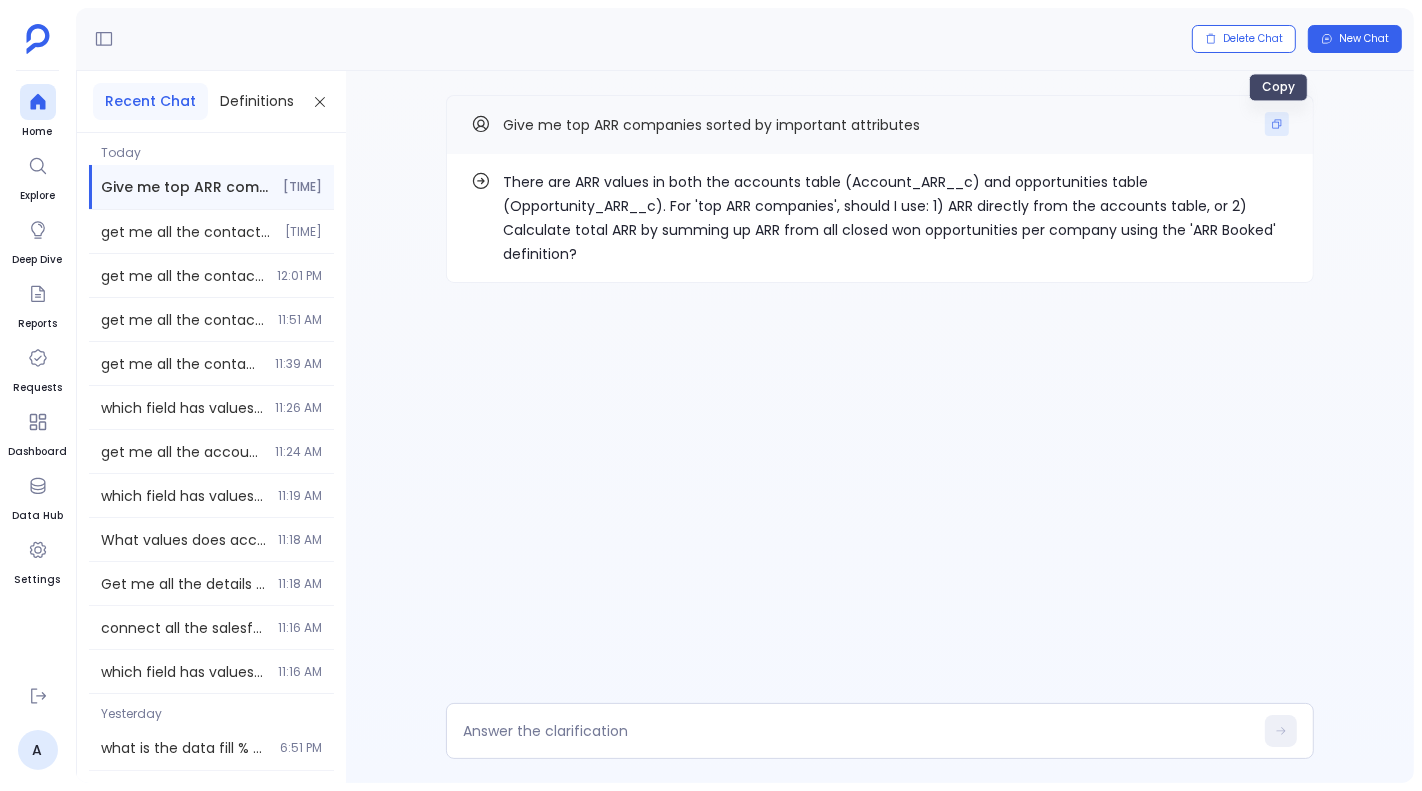 click at bounding box center (1277, 124) 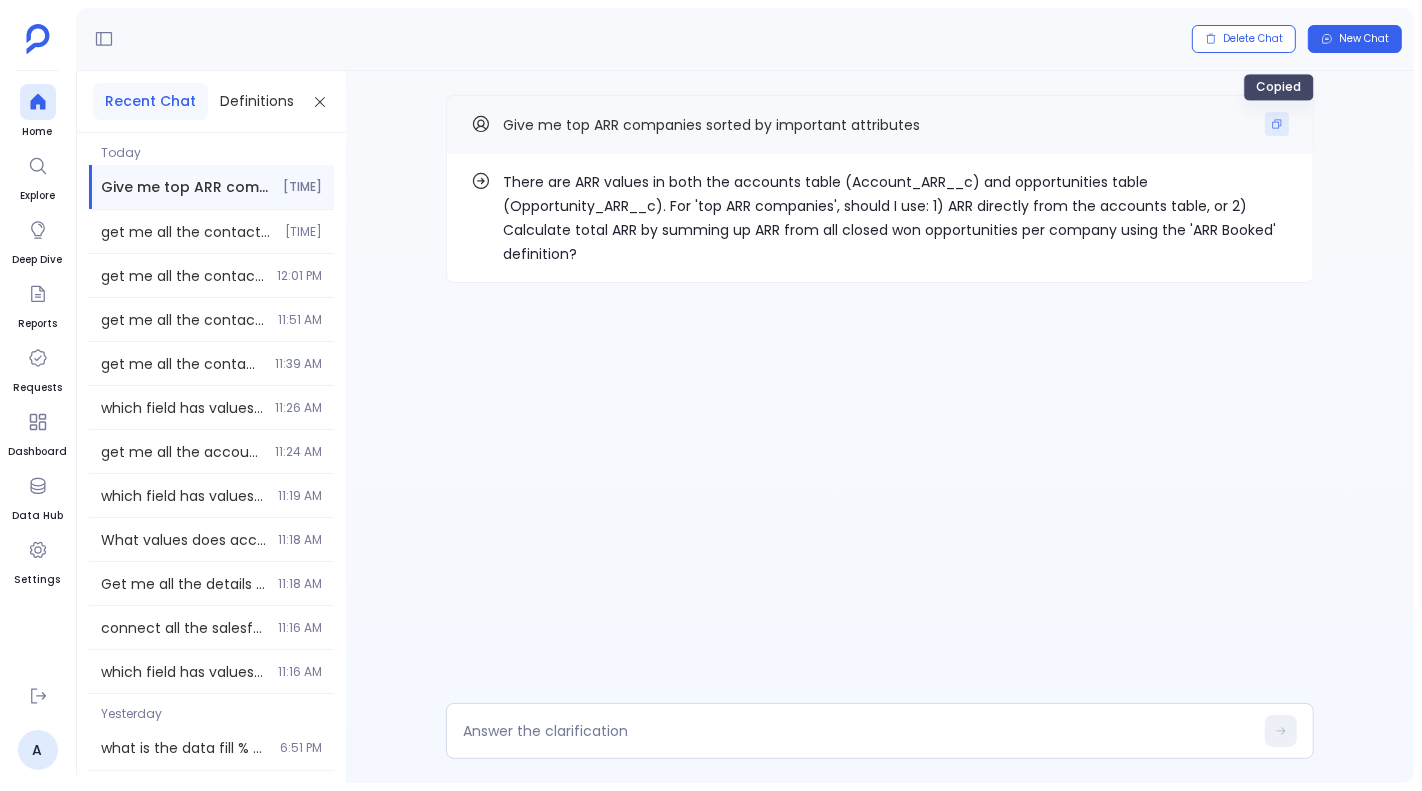 type 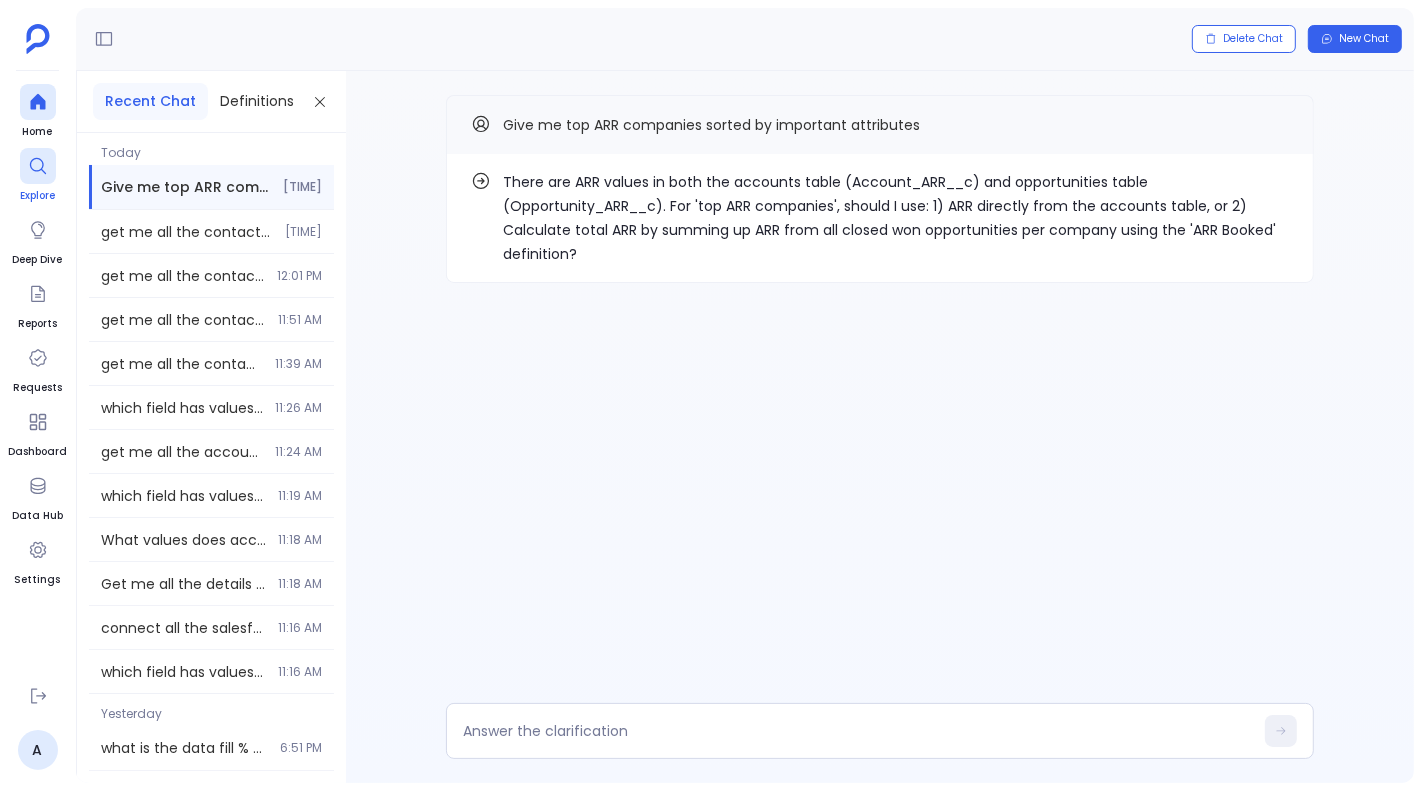 click at bounding box center (38, 166) 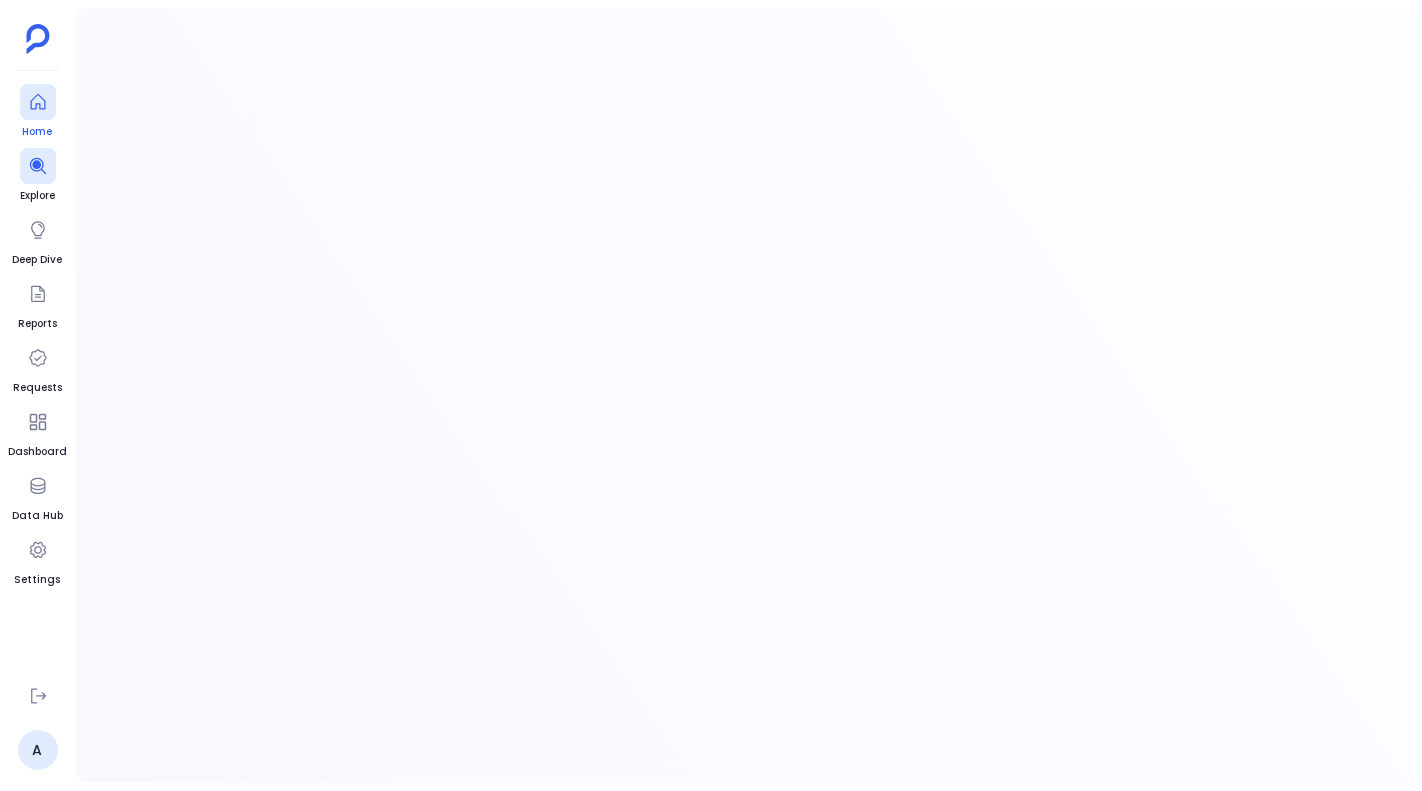 click at bounding box center (38, 102) 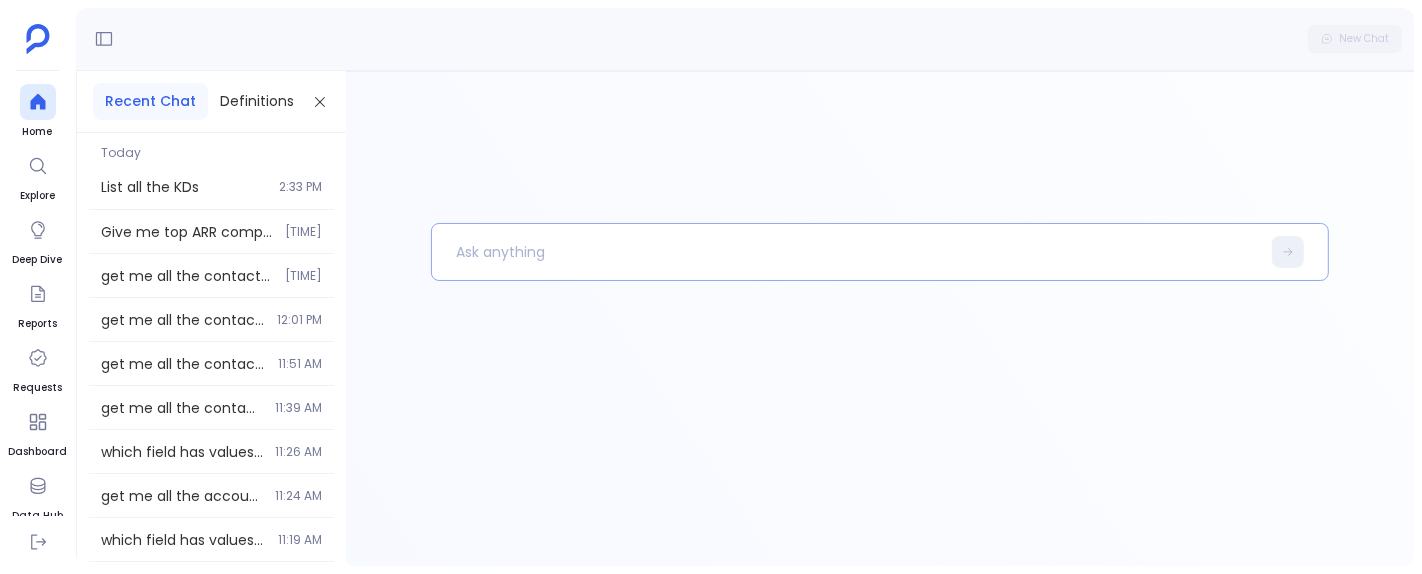 click at bounding box center (845, 252) 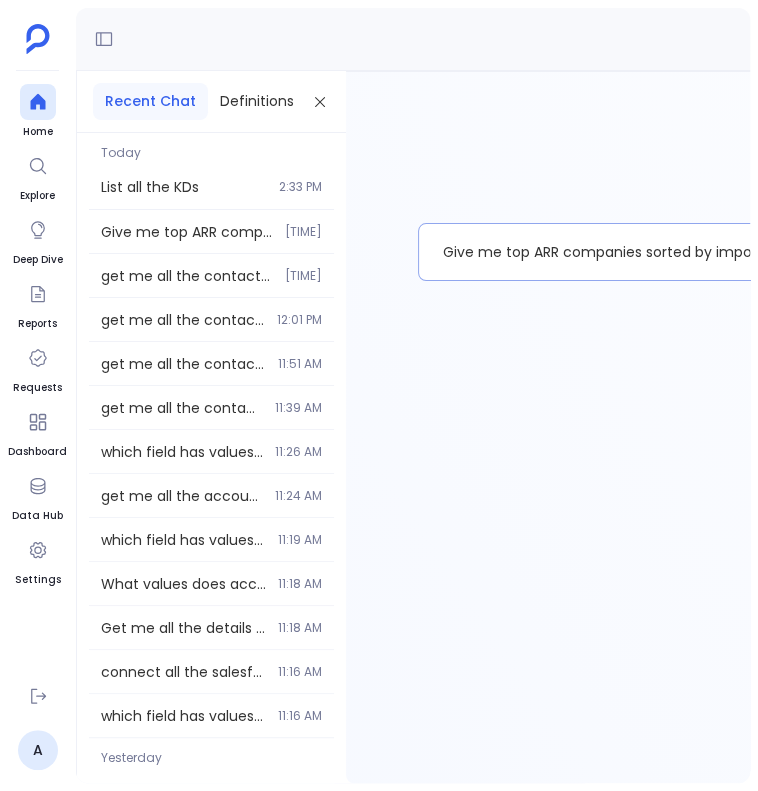 click on "Give me top ARR companies sorted by important attributes" at bounding box center [751, 252] 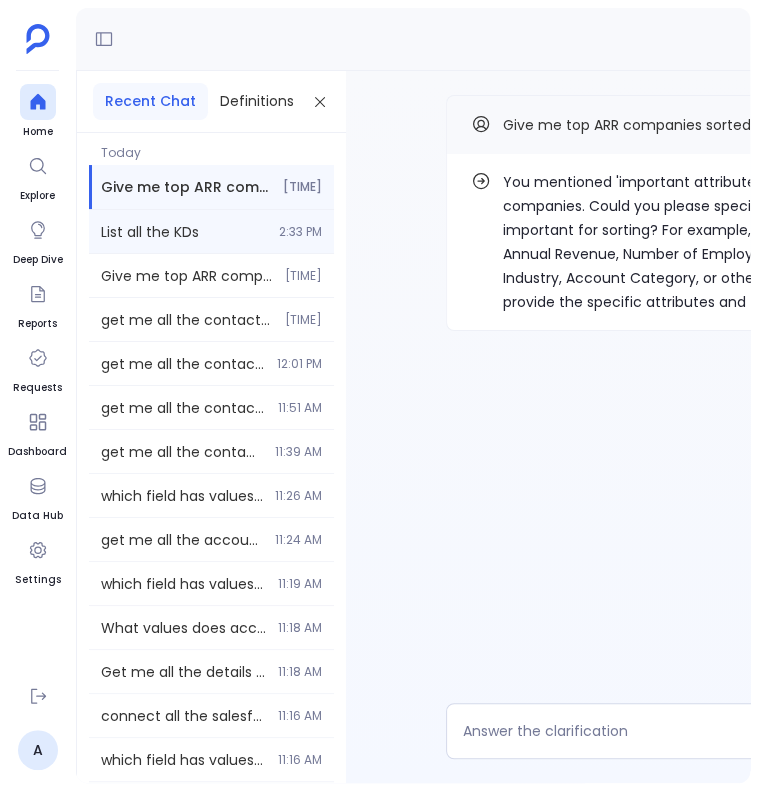 click on "List all the KDs" at bounding box center [184, 232] 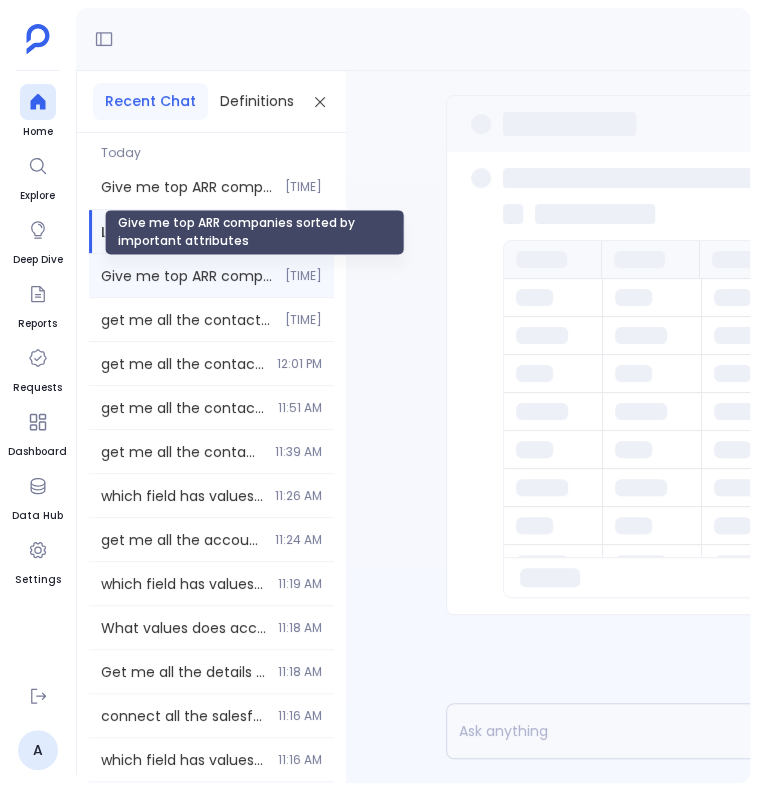 click on "Give me top ARR companies sorted by important attributes" at bounding box center [187, 187] 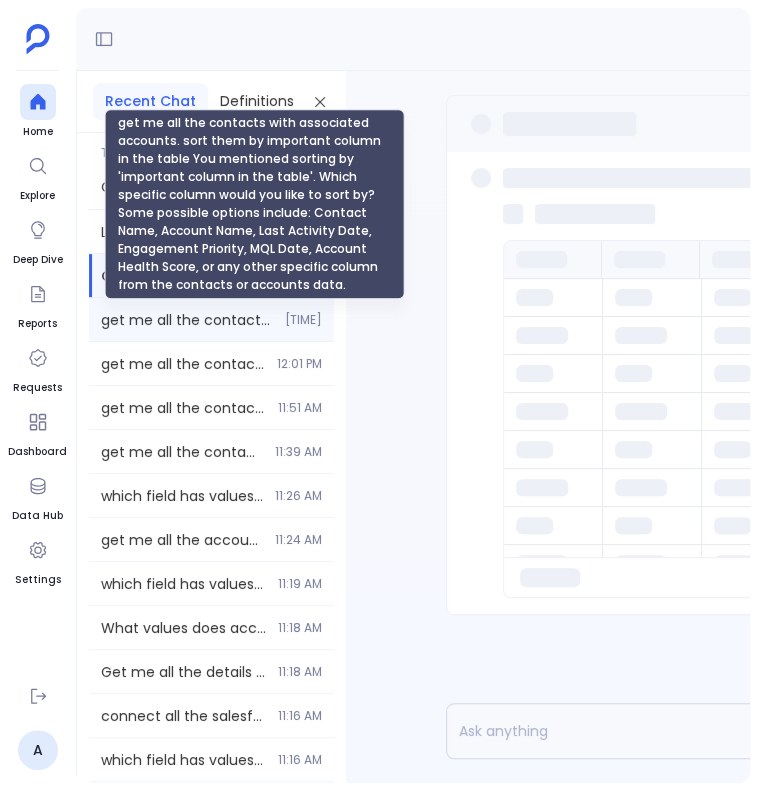 click on "get me all the contacts with associated accounts. sort them by important column in the table You mentioned sorting by 'important column in the table'. Which specific column would you like to sort by? Some possible options include: Contact Name, Account Name, Last Activity Date, Engagement Priority, MQL Date, Account Health Score, or any other specific column from the contacts or accounts data." at bounding box center [187, 320] 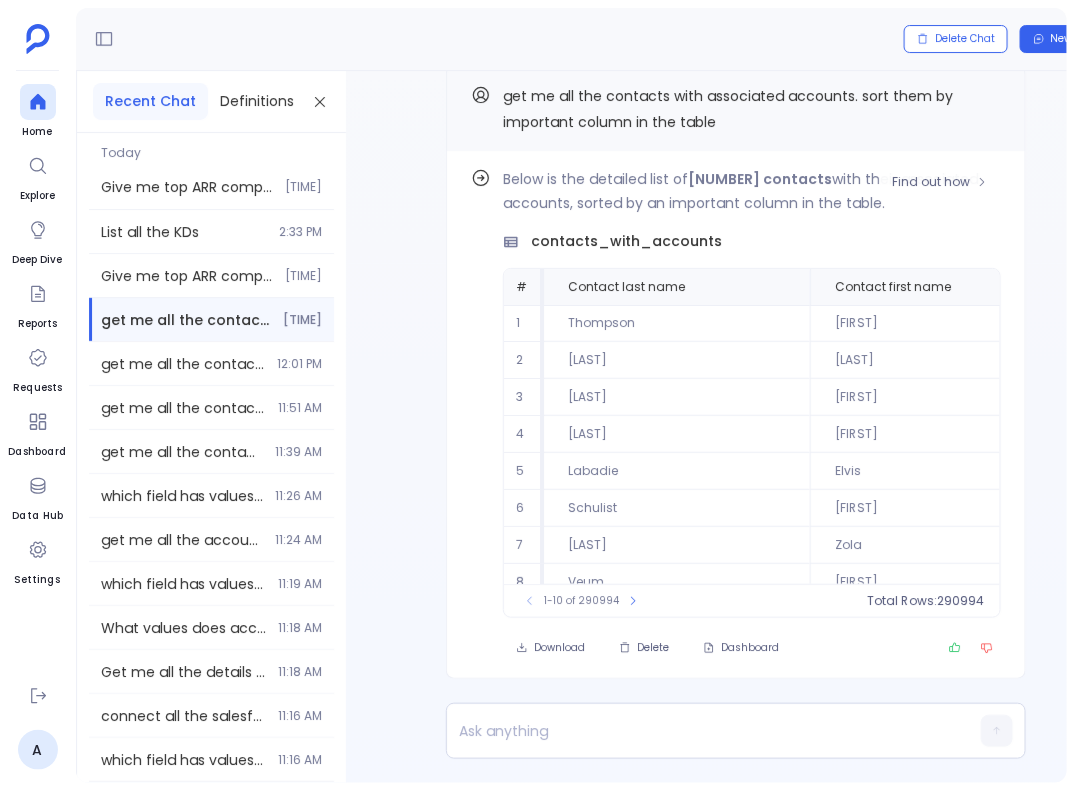 scroll, scrollTop: -31, scrollLeft: 0, axis: vertical 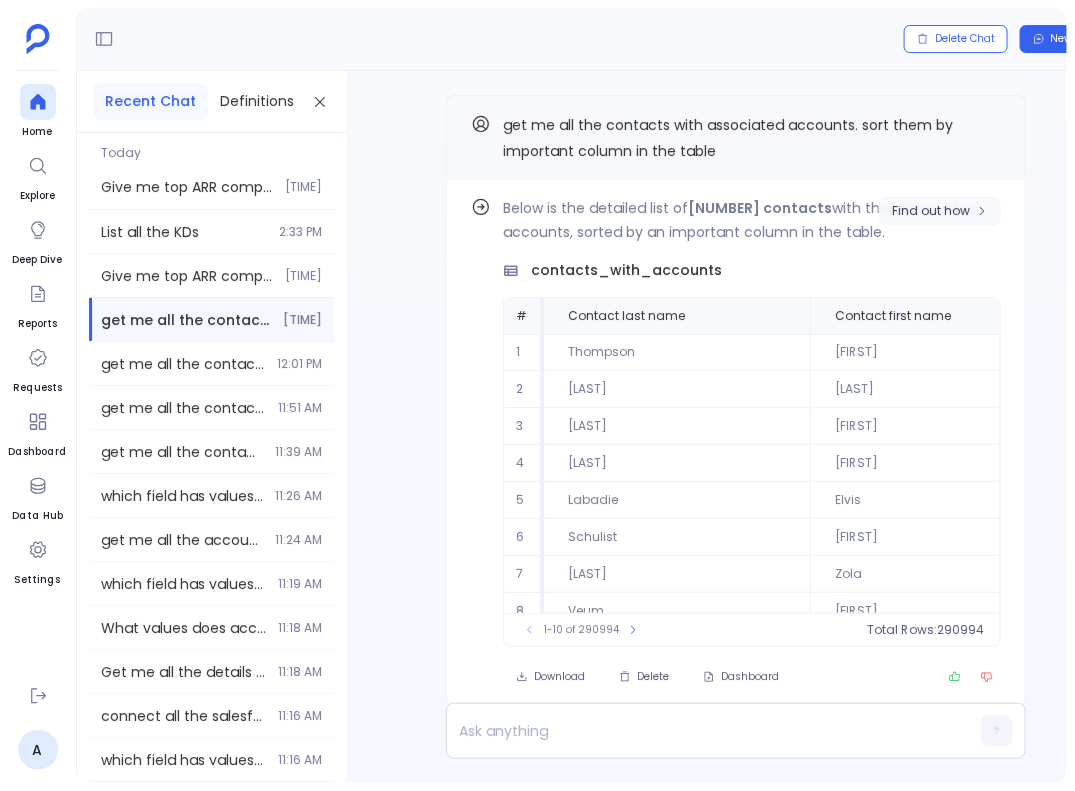 click on "Find out how" at bounding box center (931, 211) 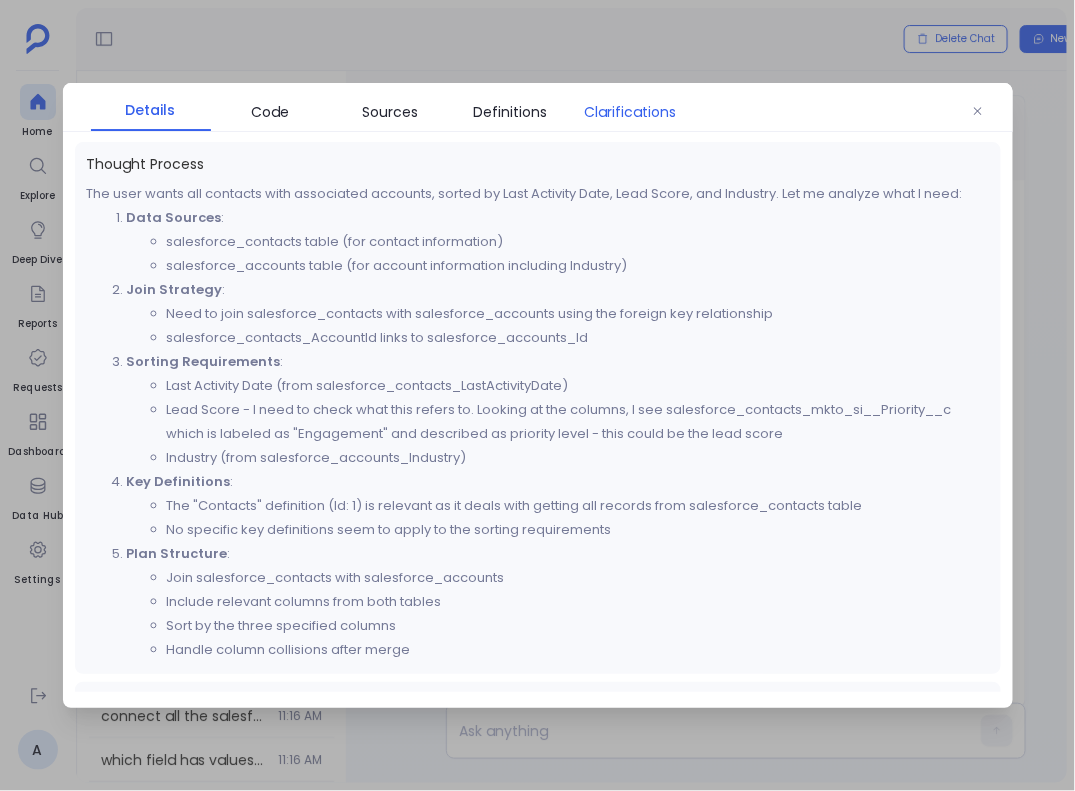 click on "Clarifications" at bounding box center [631, 112] 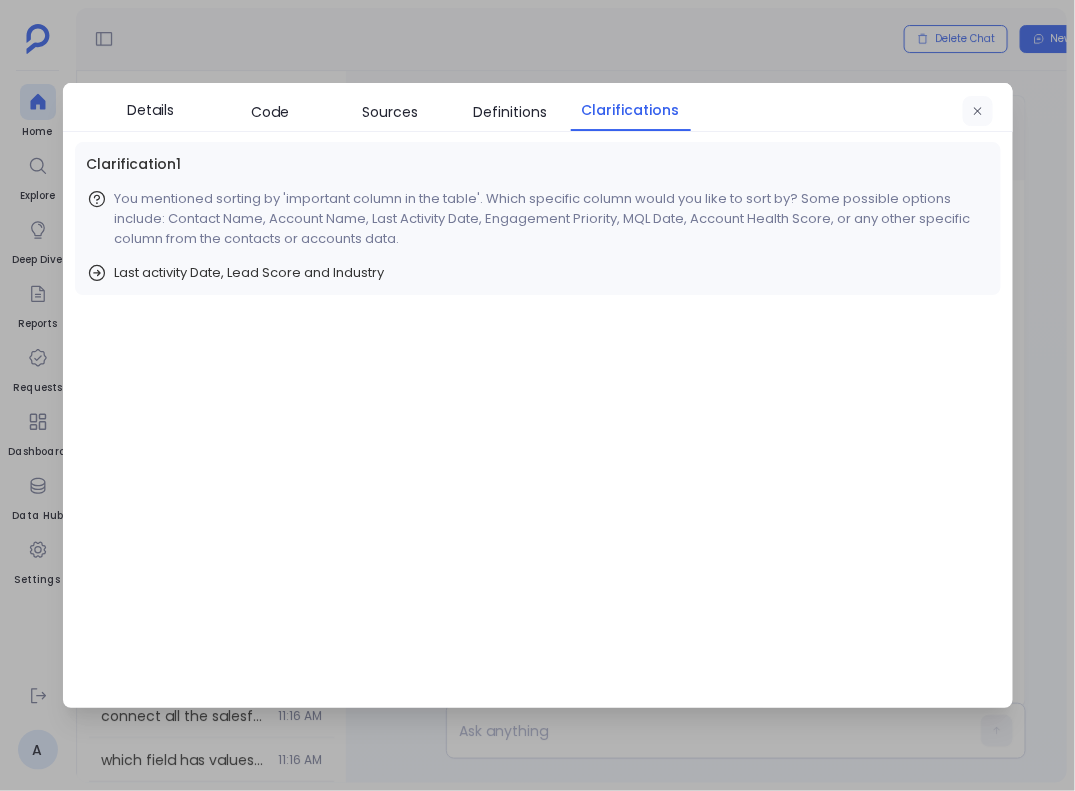 click at bounding box center (978, 111) 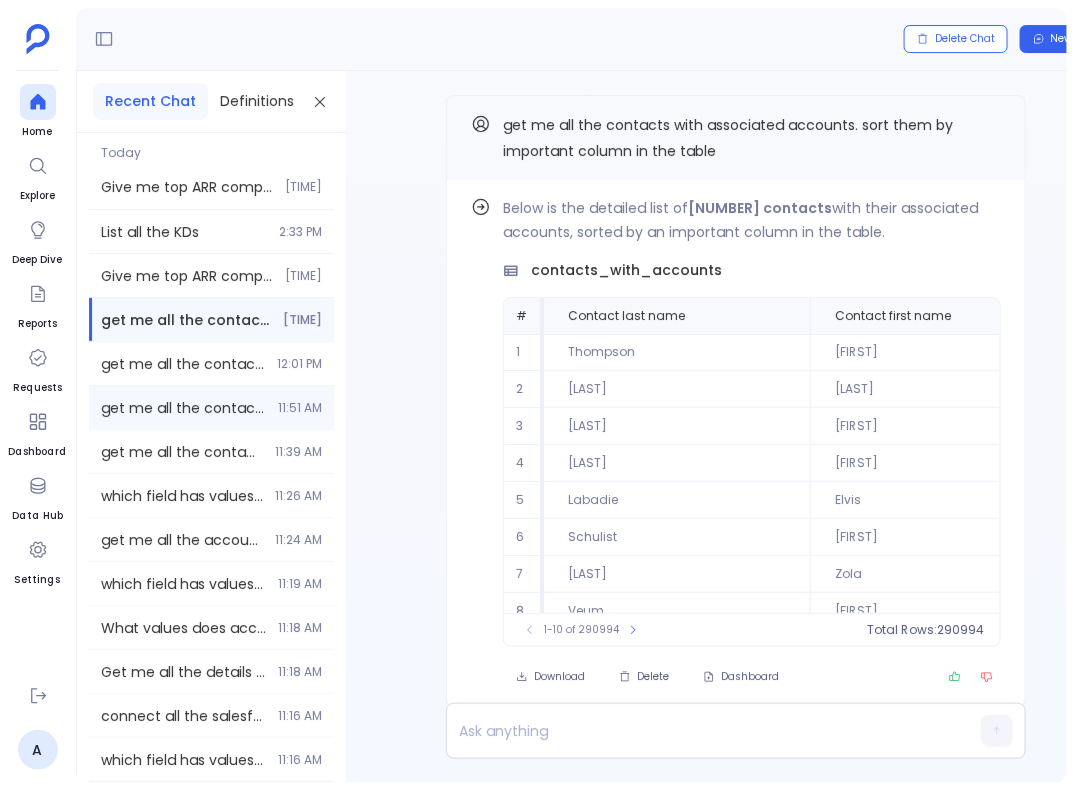 click on "get me all the contacts with associated accounts. sort them by important column in the table I can see Last Activity Date, Lead Score (Priority/Engagement), and Industry in the available data, but ARR (Annual Recurring Revenue) is not available in the current data sources. Would you like to proceed with sorting by the available columns (Last Activity Date, Lead Score/Priority, and Industry), or do you have a different metric in mind that could substitute for ARR? Available alternatives might include Account Health Score or other account-level metrics. [TIME]" at bounding box center [211, 231] 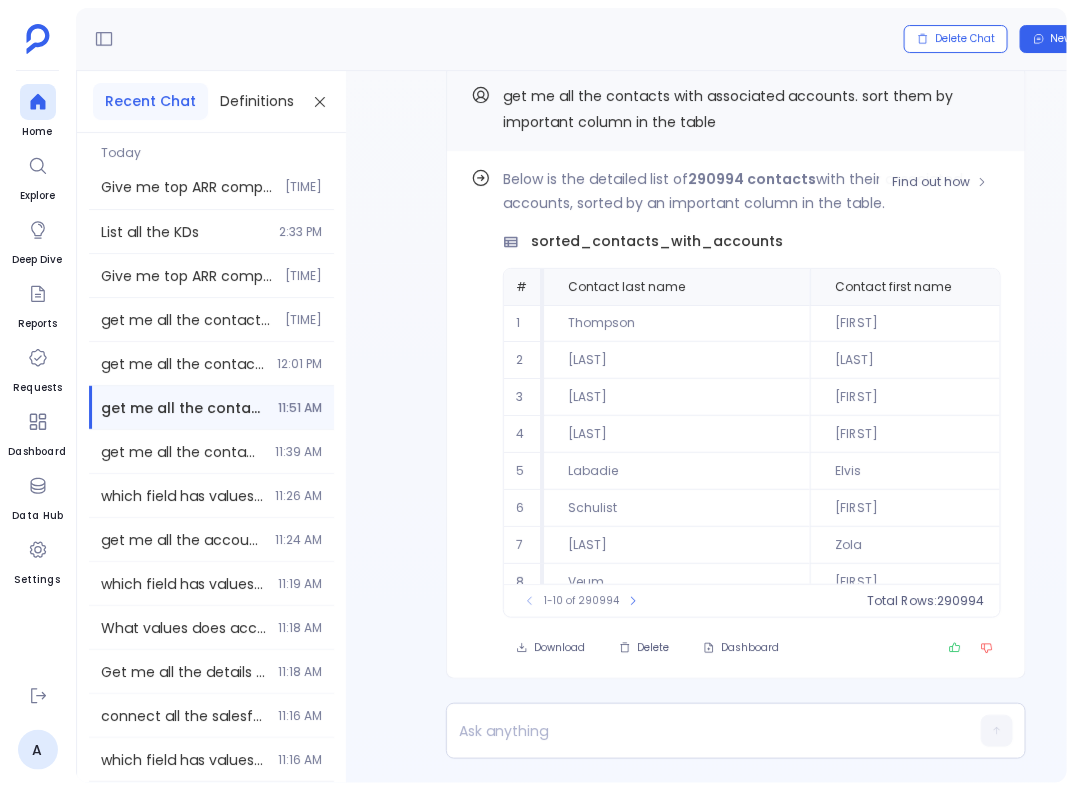 scroll, scrollTop: -31, scrollLeft: 0, axis: vertical 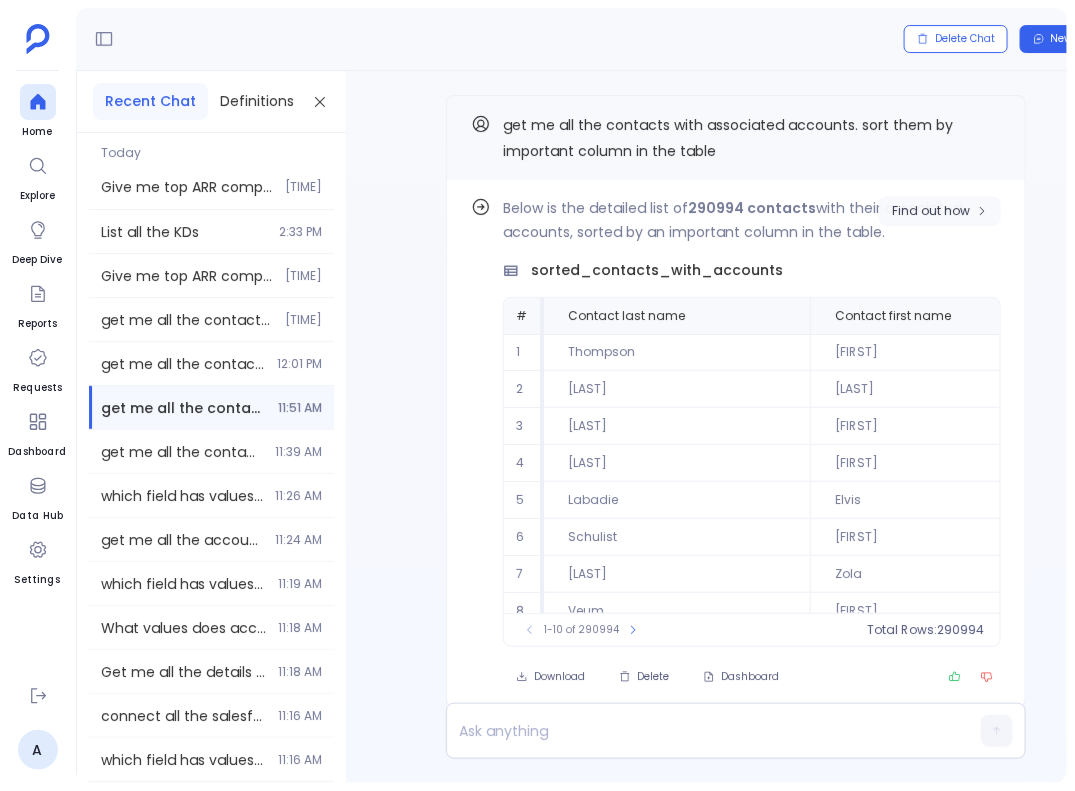 click on "Find out how" at bounding box center (931, 211) 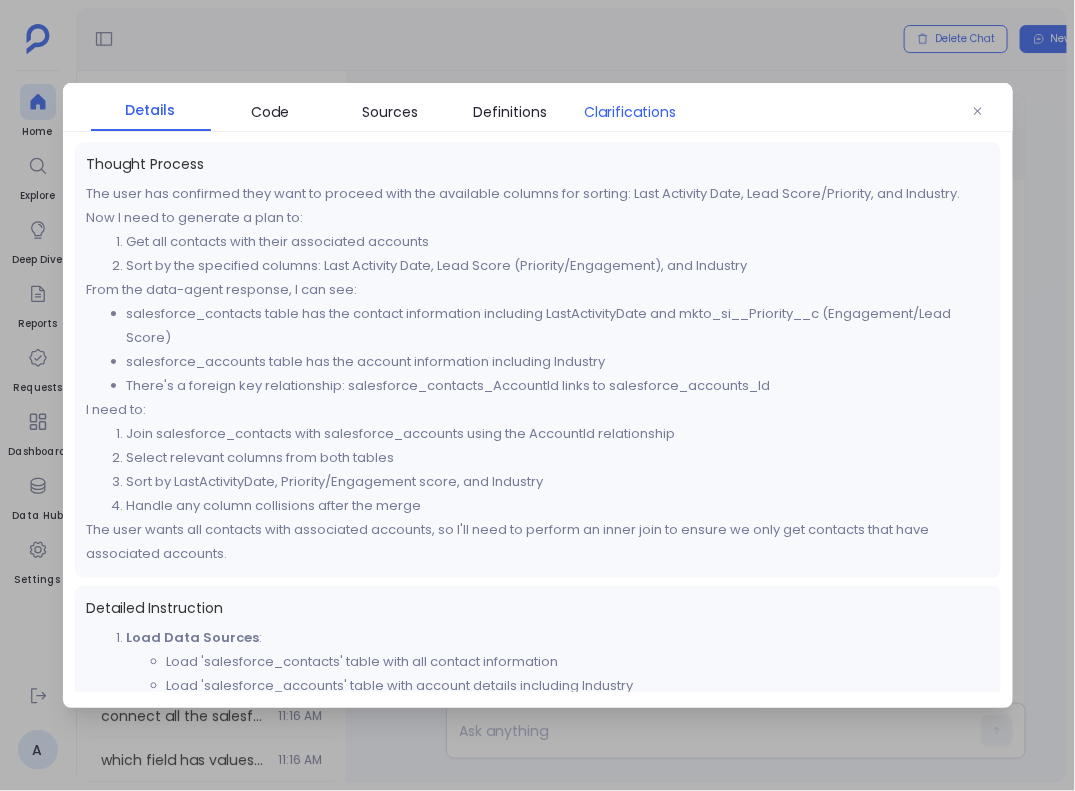 click on "Clarifications" at bounding box center (631, 112) 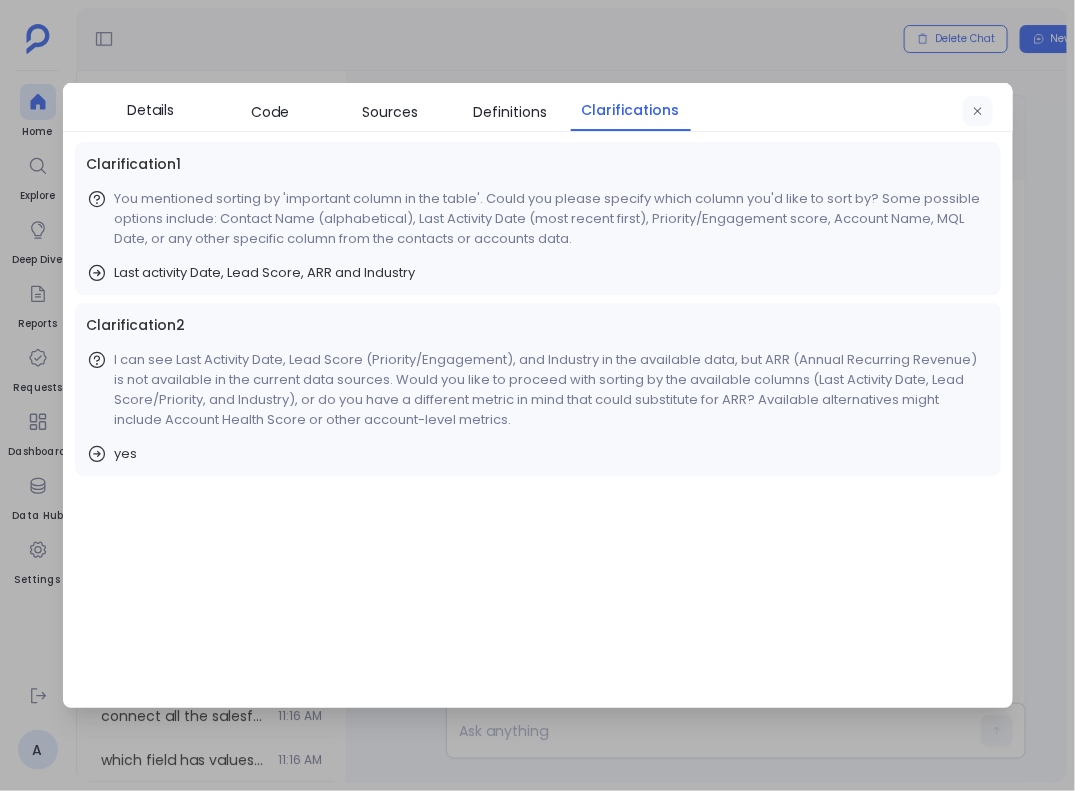 click at bounding box center (978, 111) 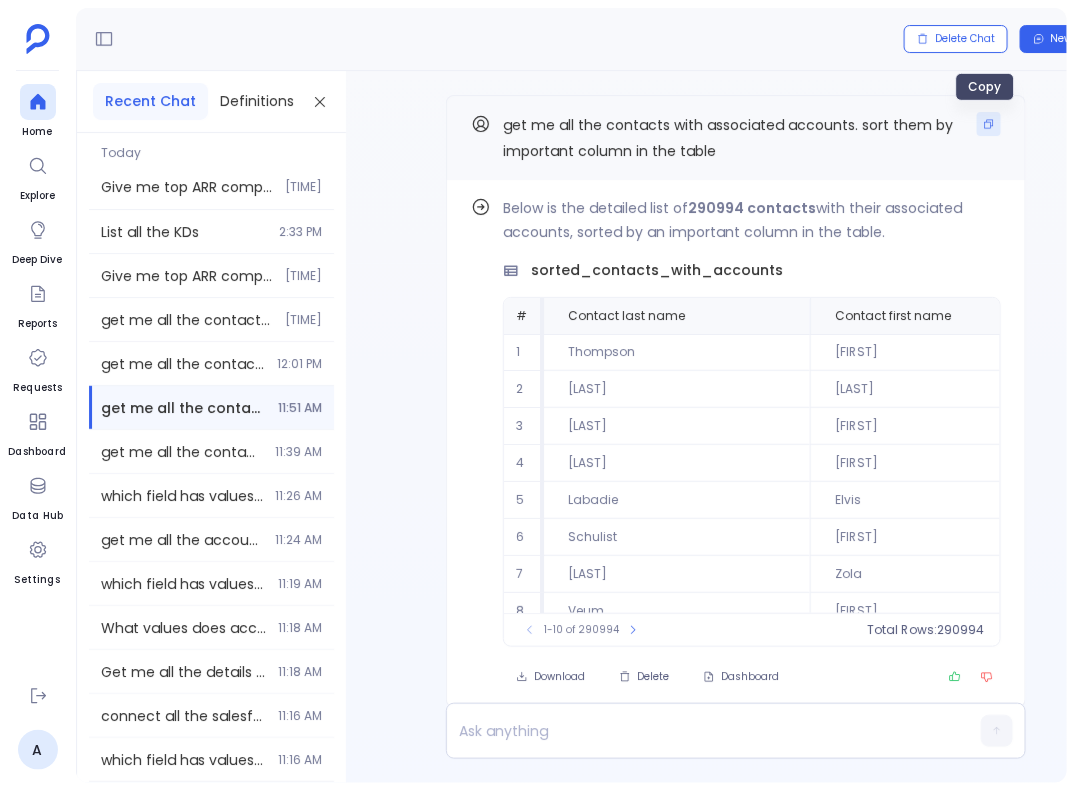 click at bounding box center [989, 124] 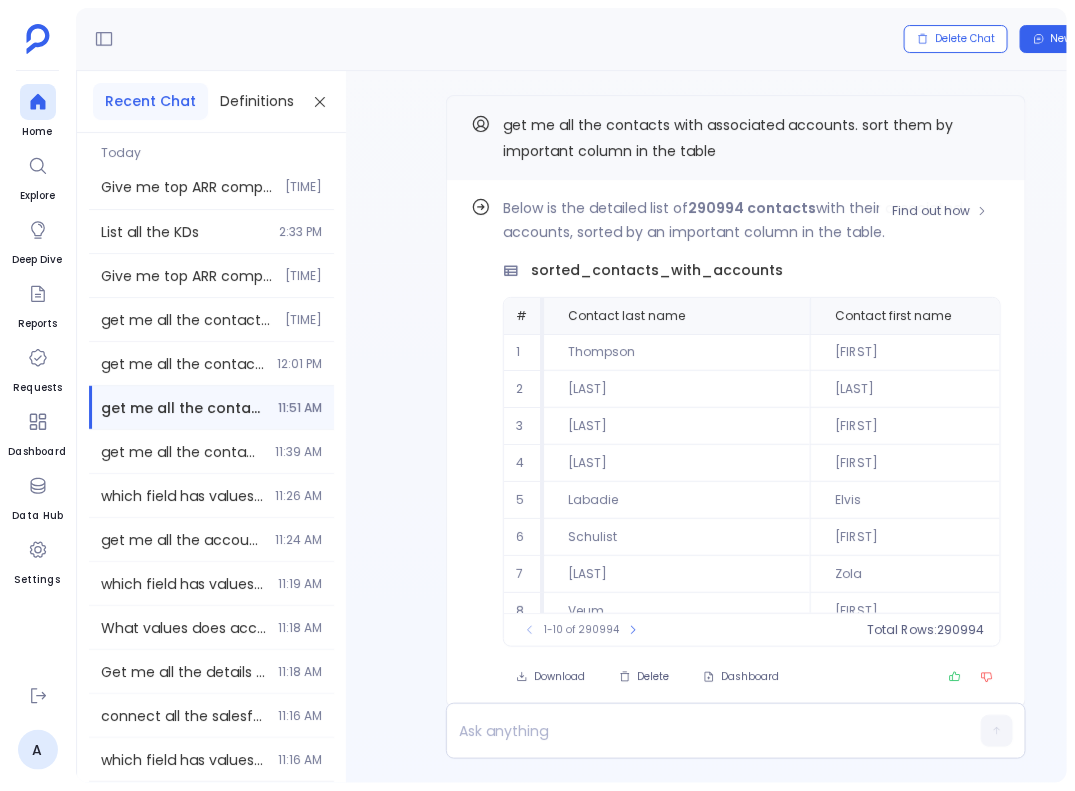 scroll, scrollTop: 90, scrollLeft: 0, axis: vertical 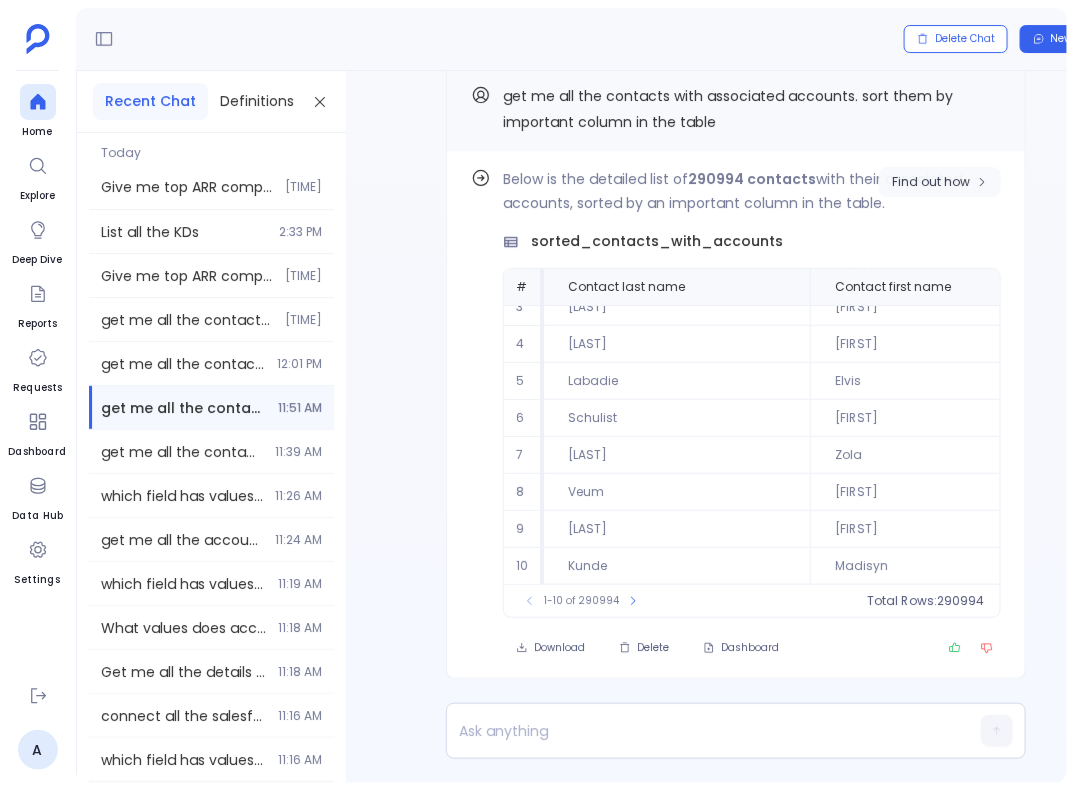 click on "Find out how" at bounding box center [940, 182] 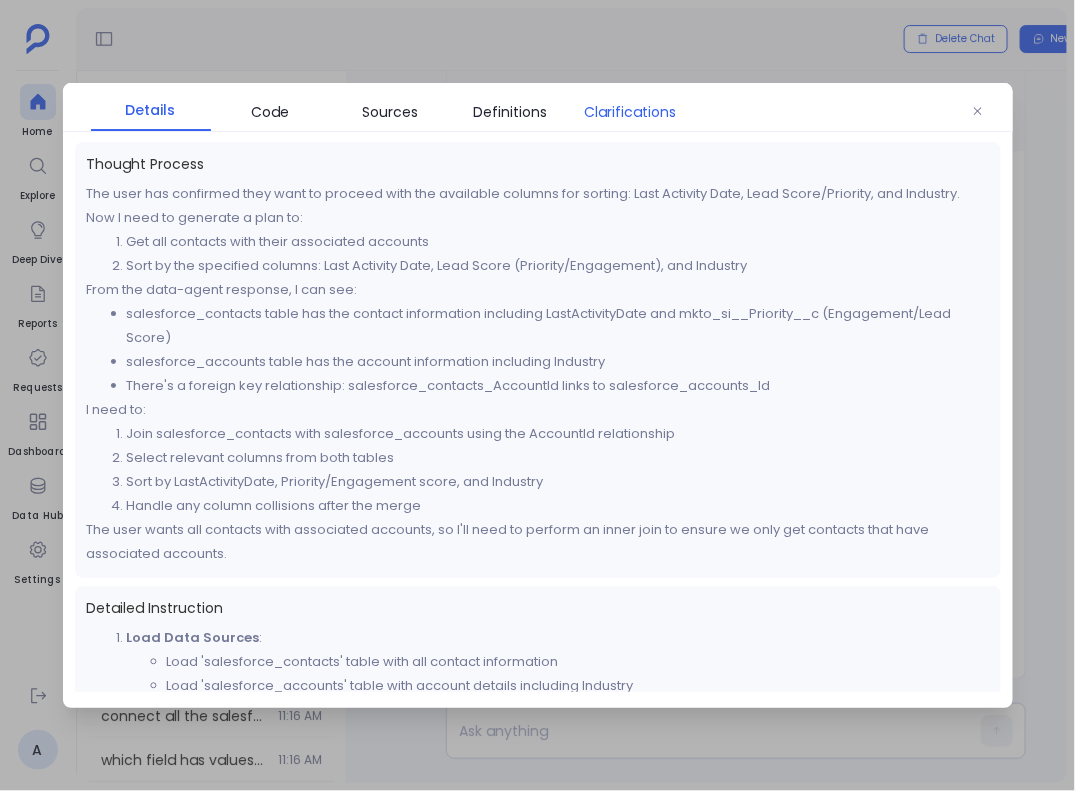 click on "Clarifications" at bounding box center [631, 112] 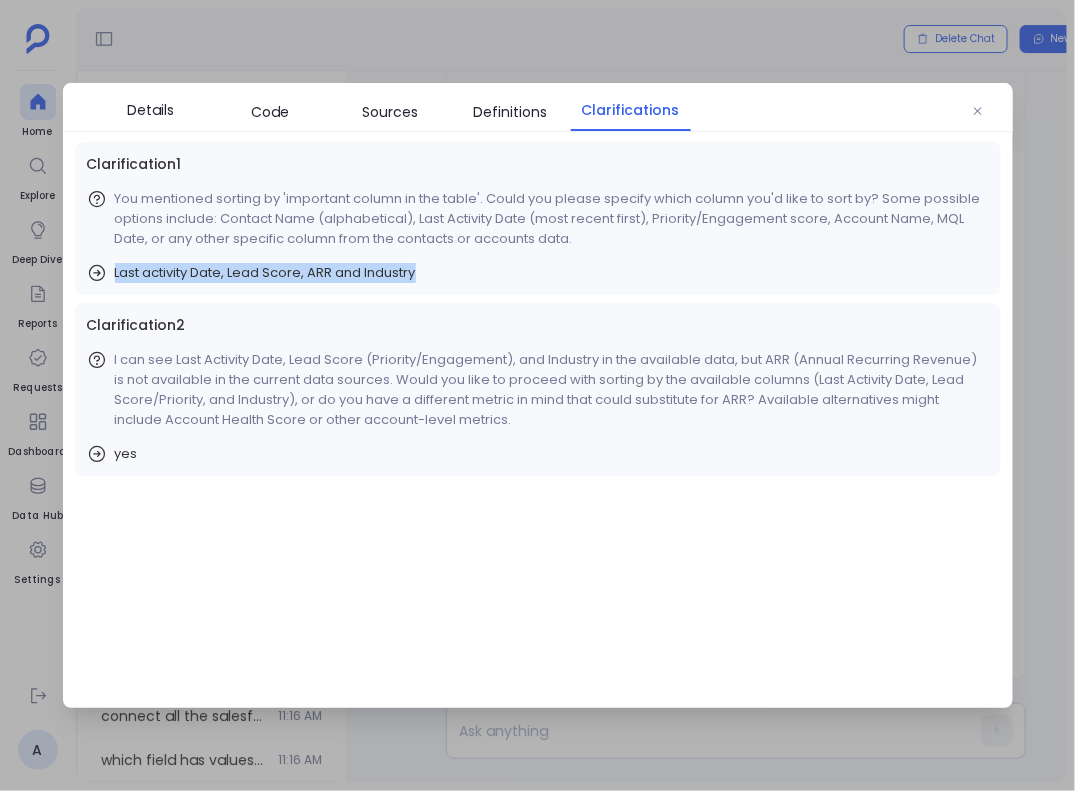 drag, startPoint x: 111, startPoint y: 269, endPoint x: 434, endPoint y: 289, distance: 323.6186 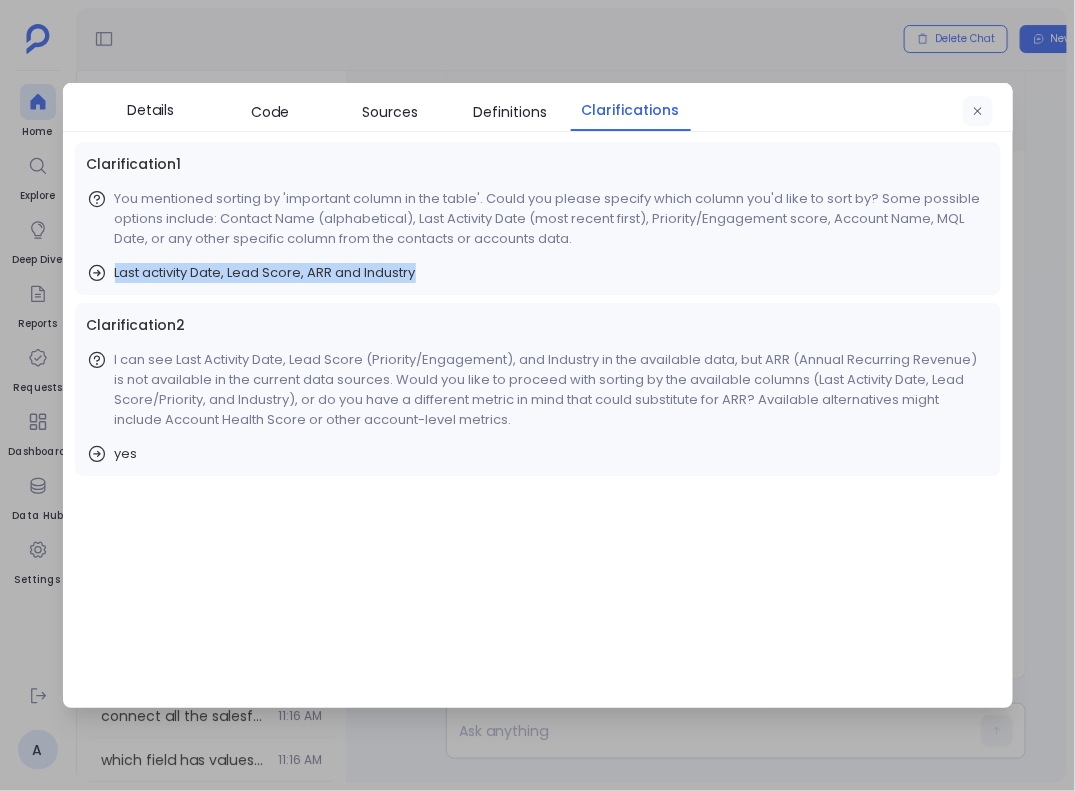 click at bounding box center [978, 111] 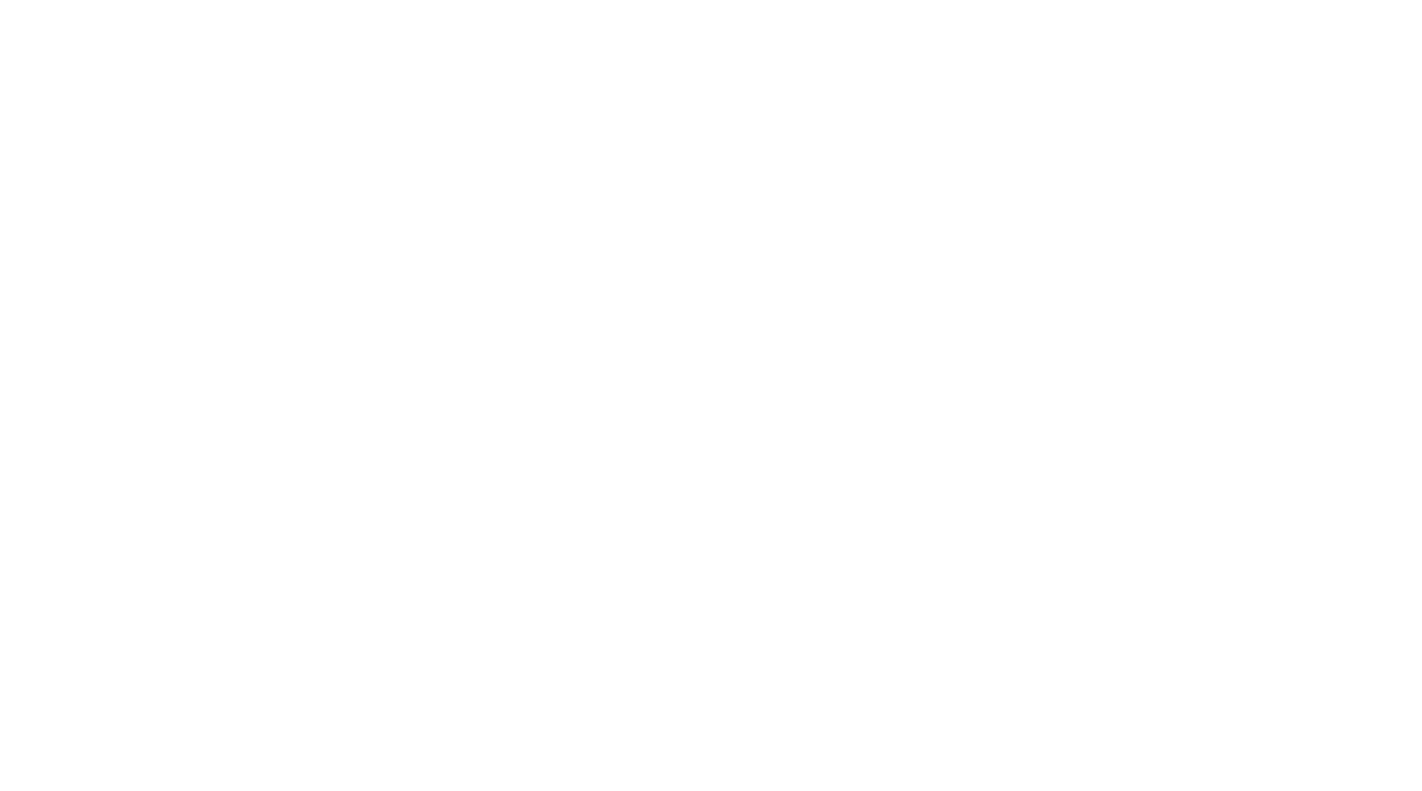 scroll, scrollTop: 0, scrollLeft: 0, axis: both 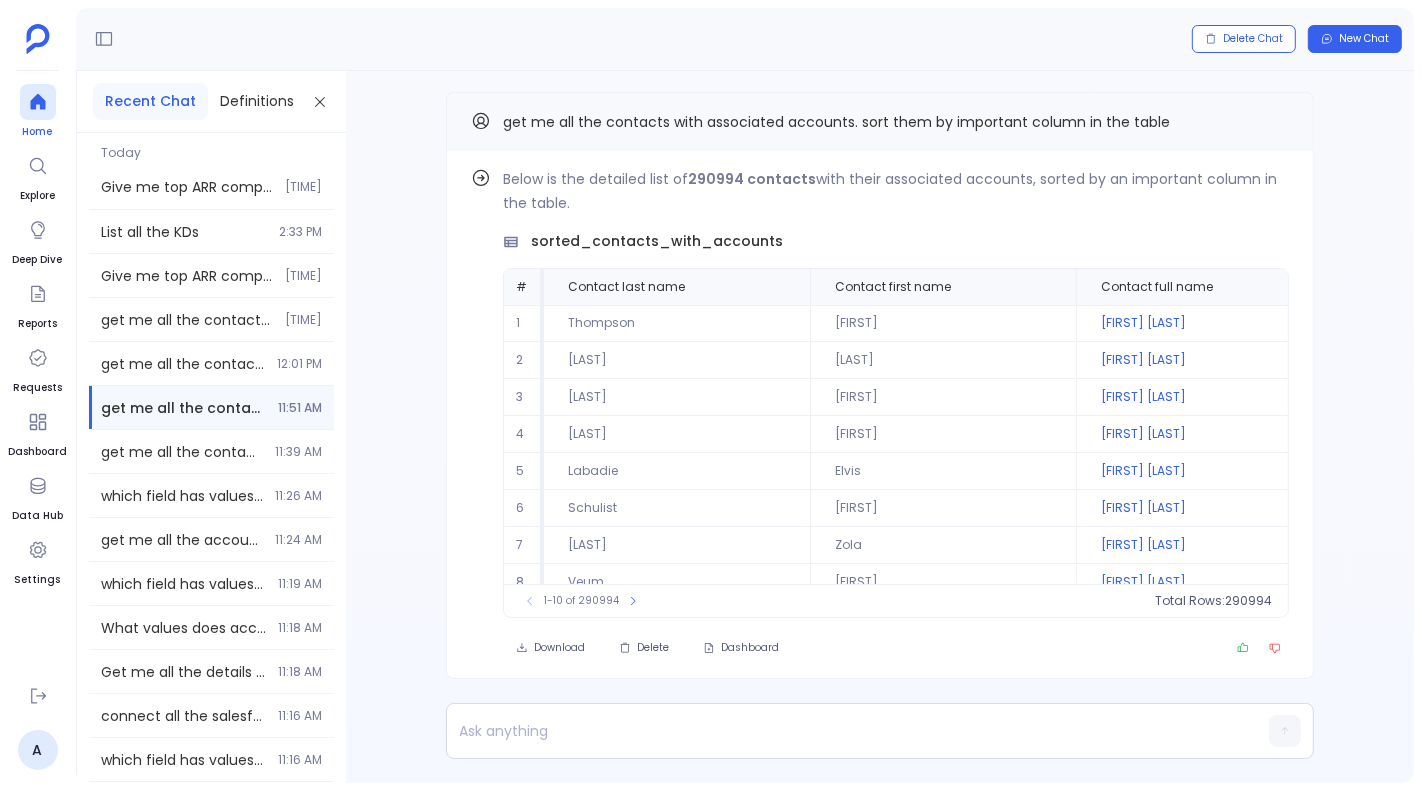 click on "Home" at bounding box center (38, 132) 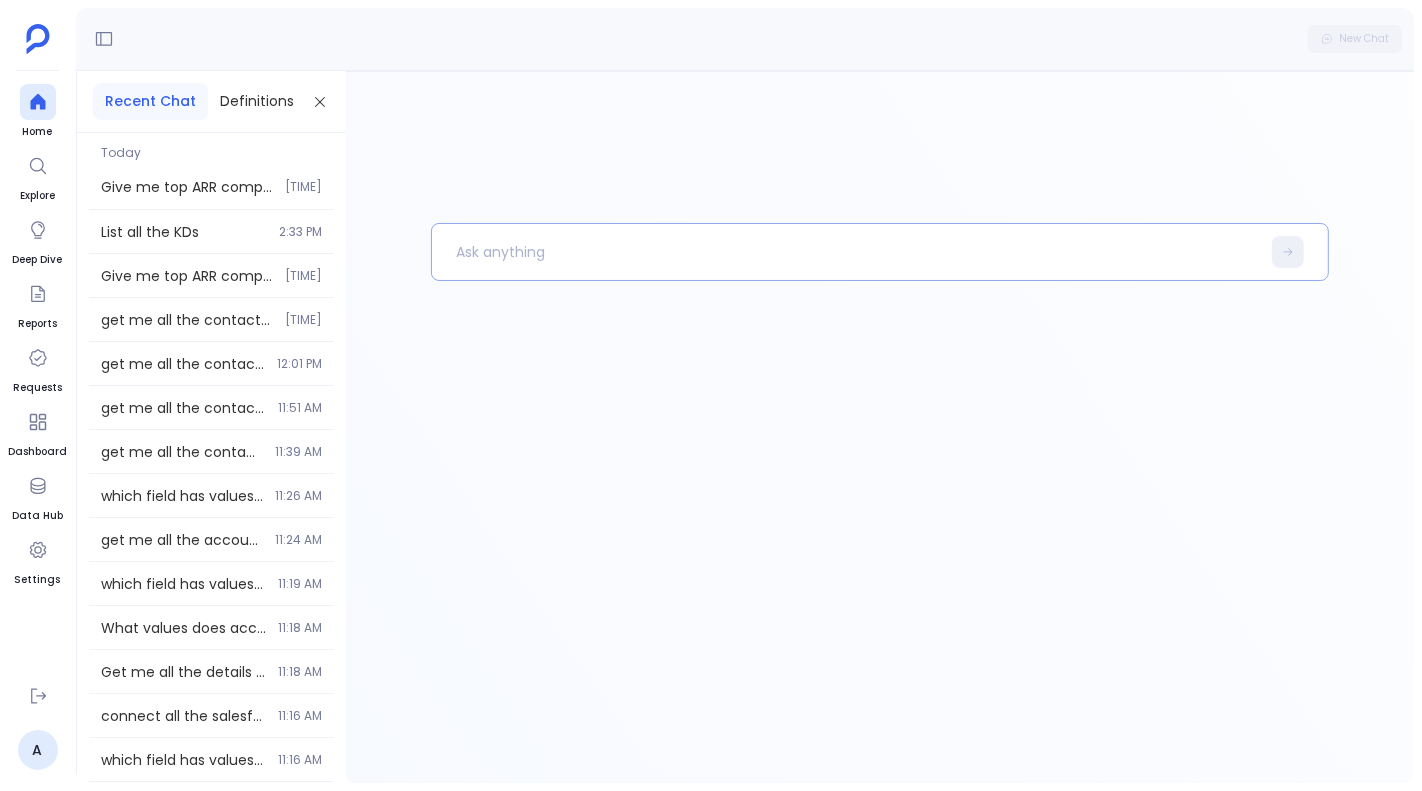 click at bounding box center [845, 252] 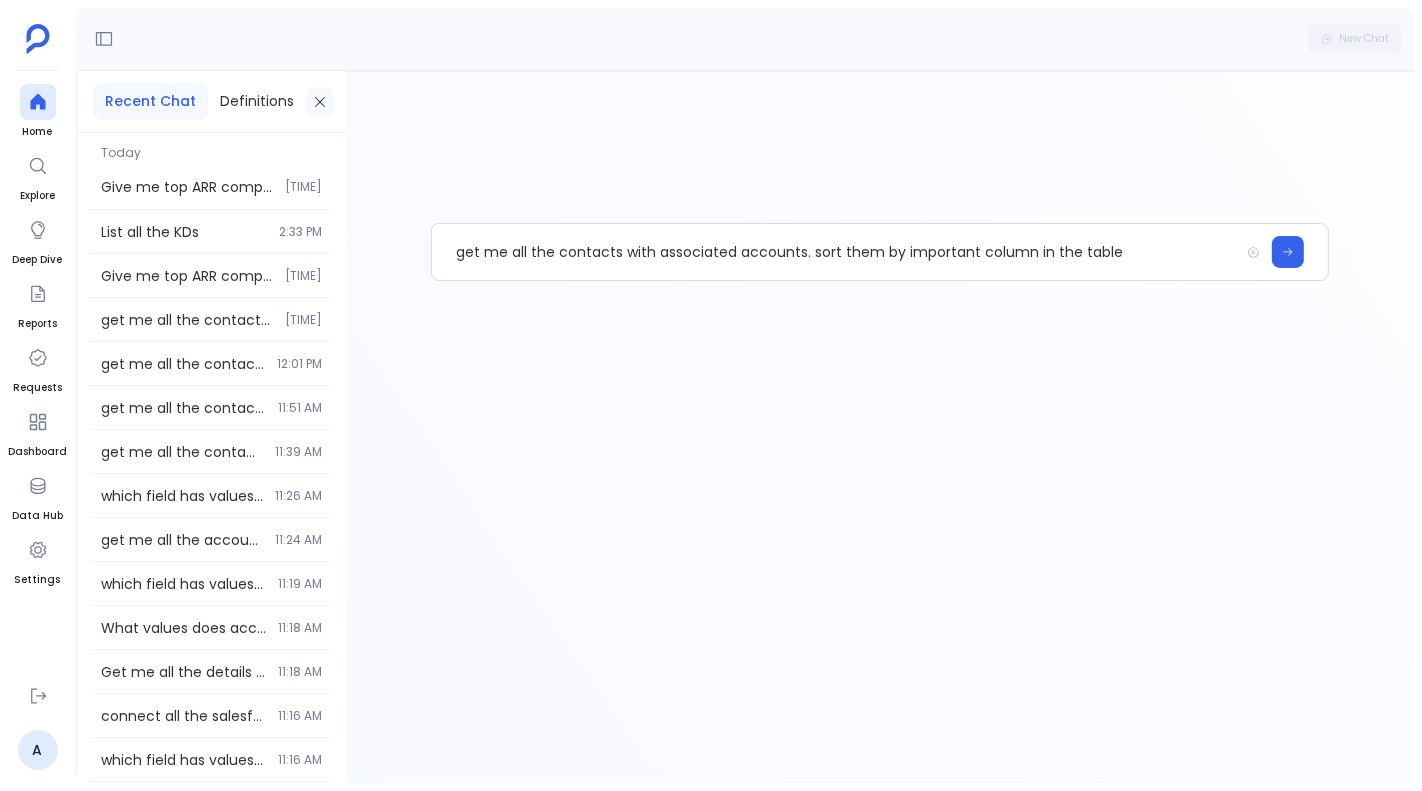 click at bounding box center (320, 102) 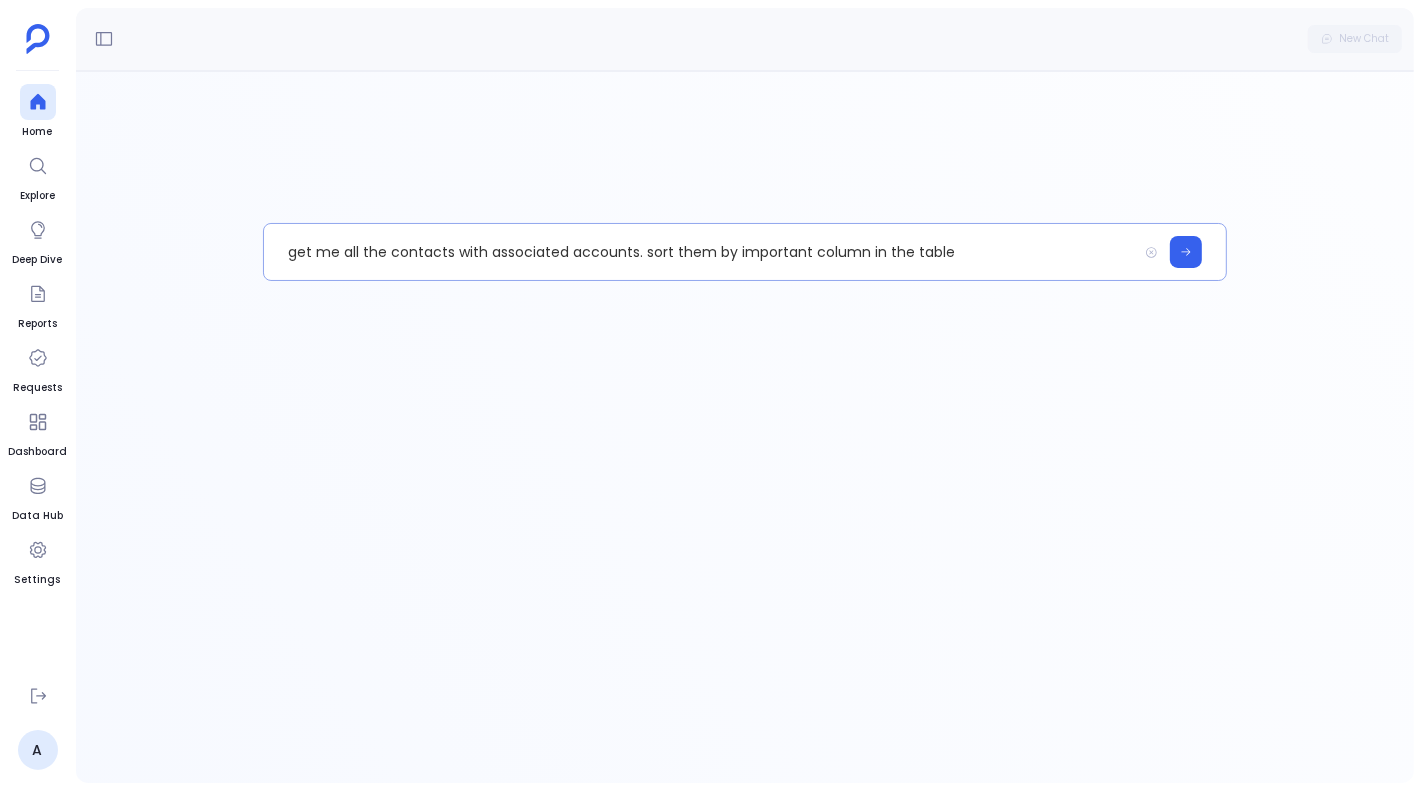 click on "get me all the contacts with associated accounts. sort them by important column in the table" at bounding box center [700, 252] 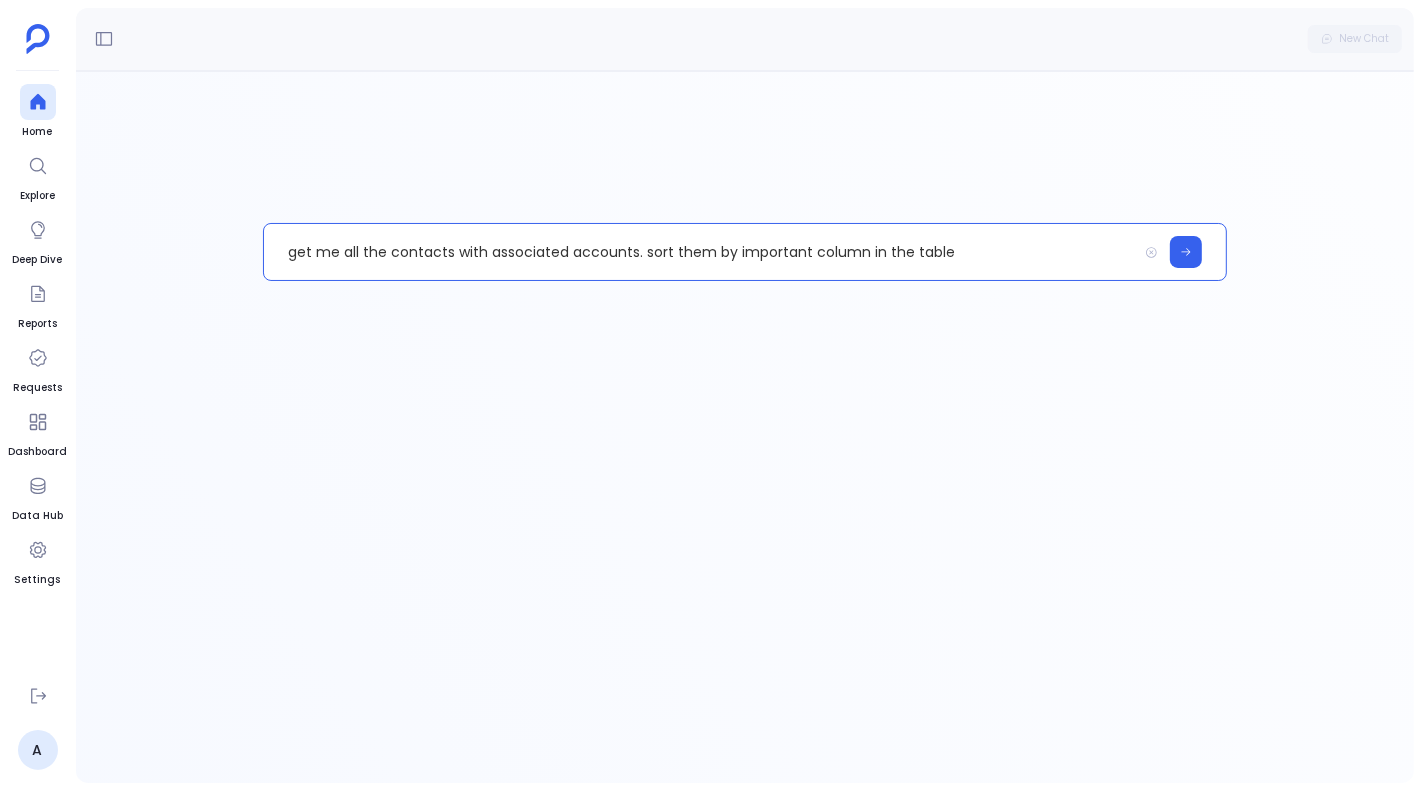 click on "get me all the contacts with associated accounts. sort them by important column in the table" at bounding box center [700, 252] 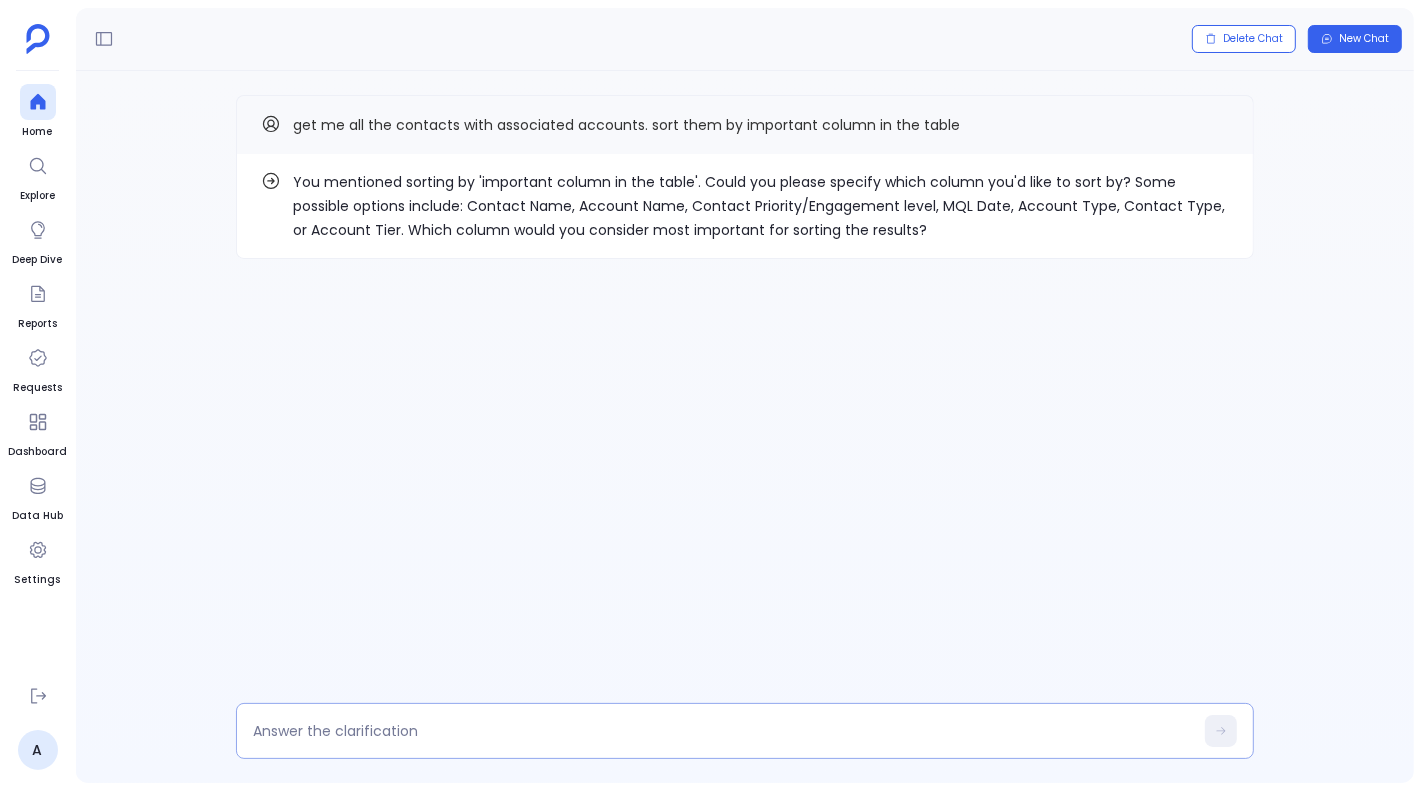 click at bounding box center (723, 731) 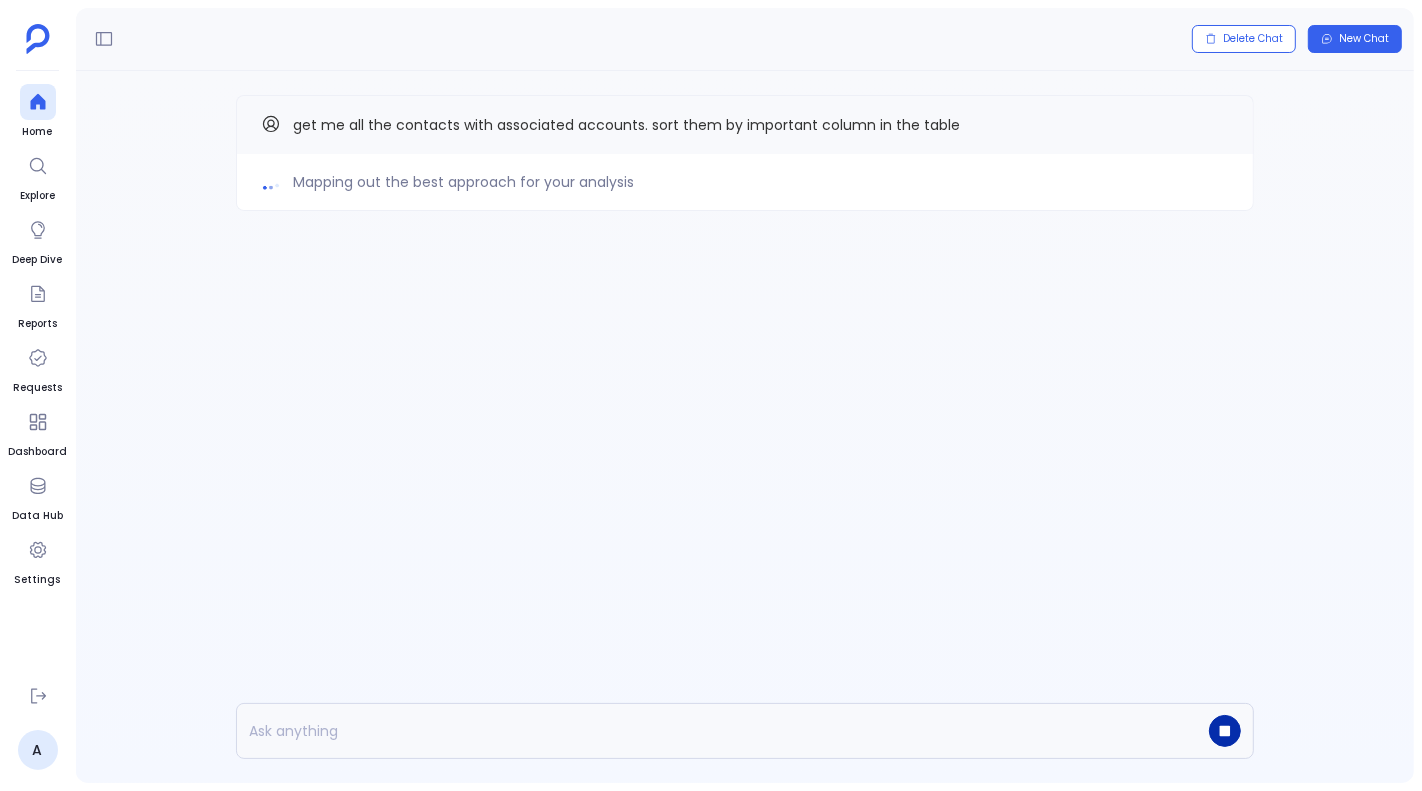 click at bounding box center (1225, 731) 